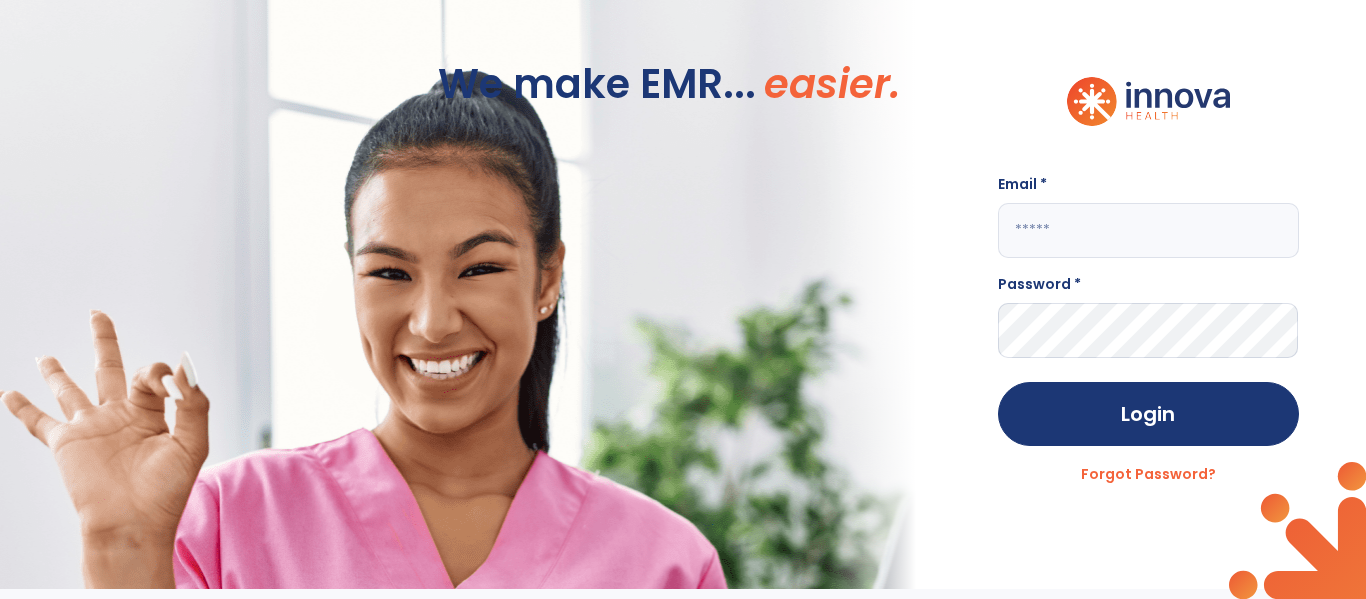 scroll, scrollTop: 0, scrollLeft: 0, axis: both 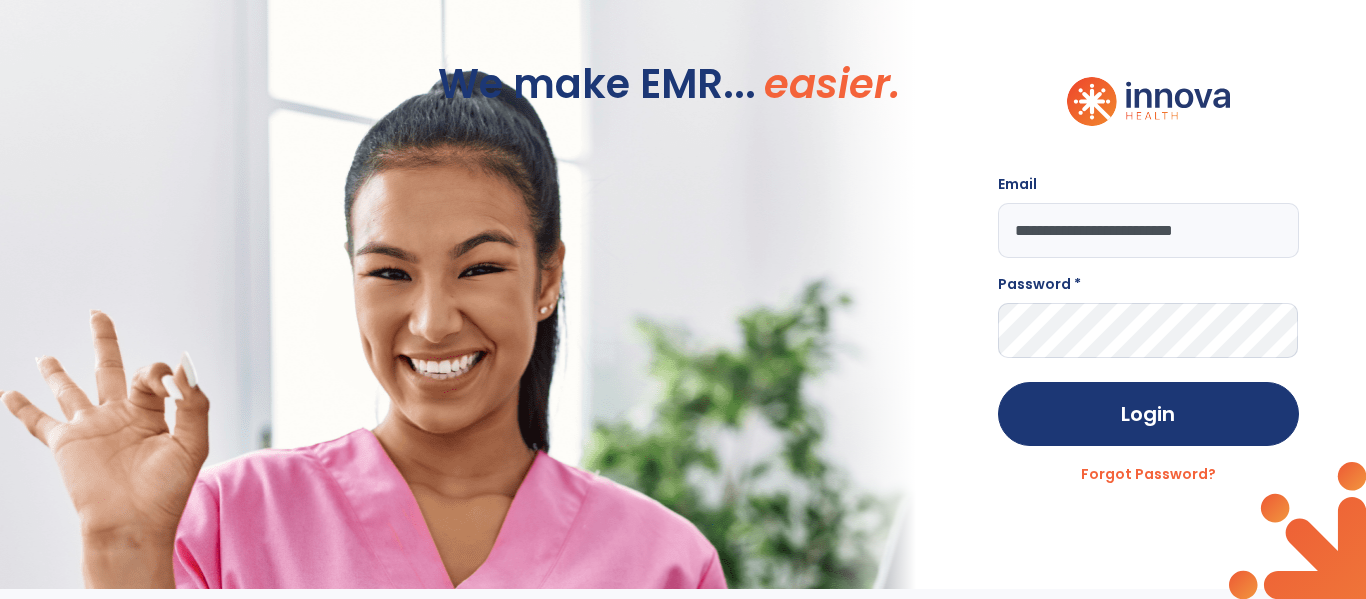 type on "**********" 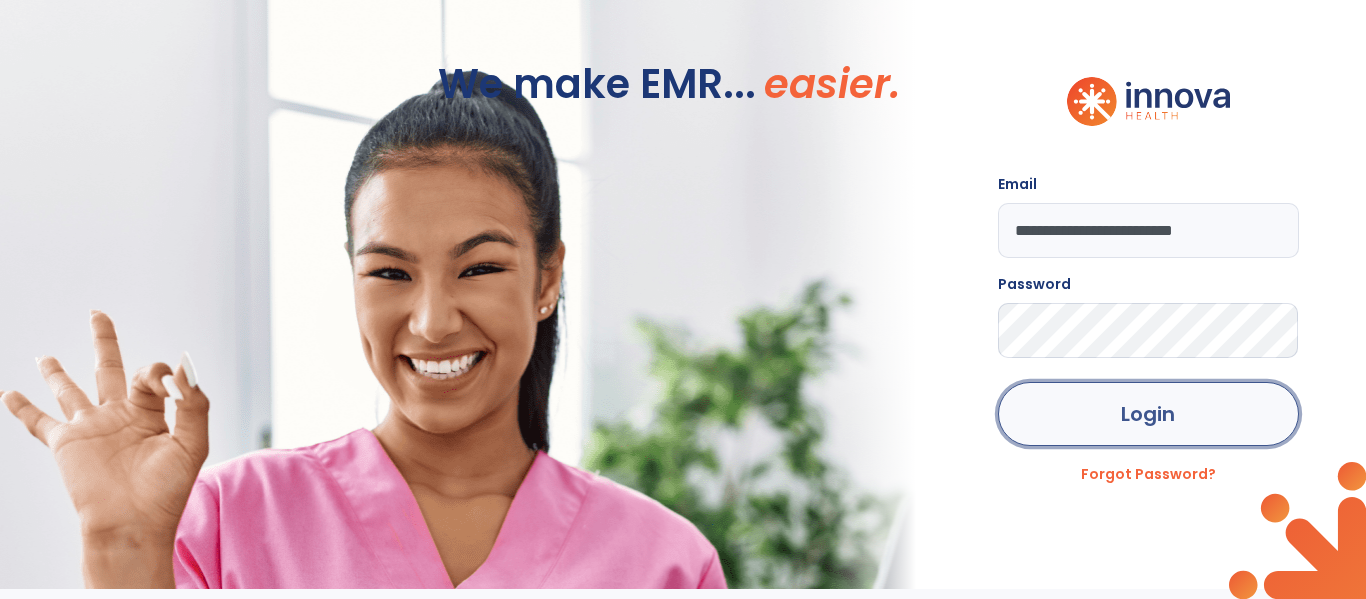 click on "Login" 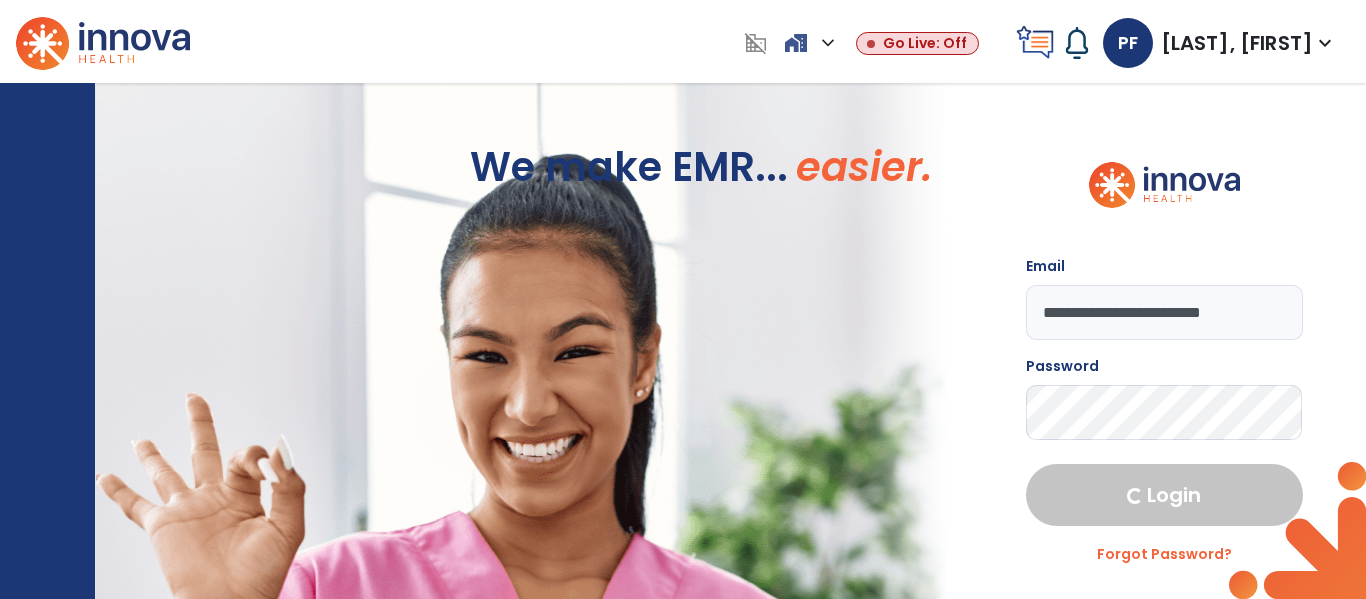 select on "****" 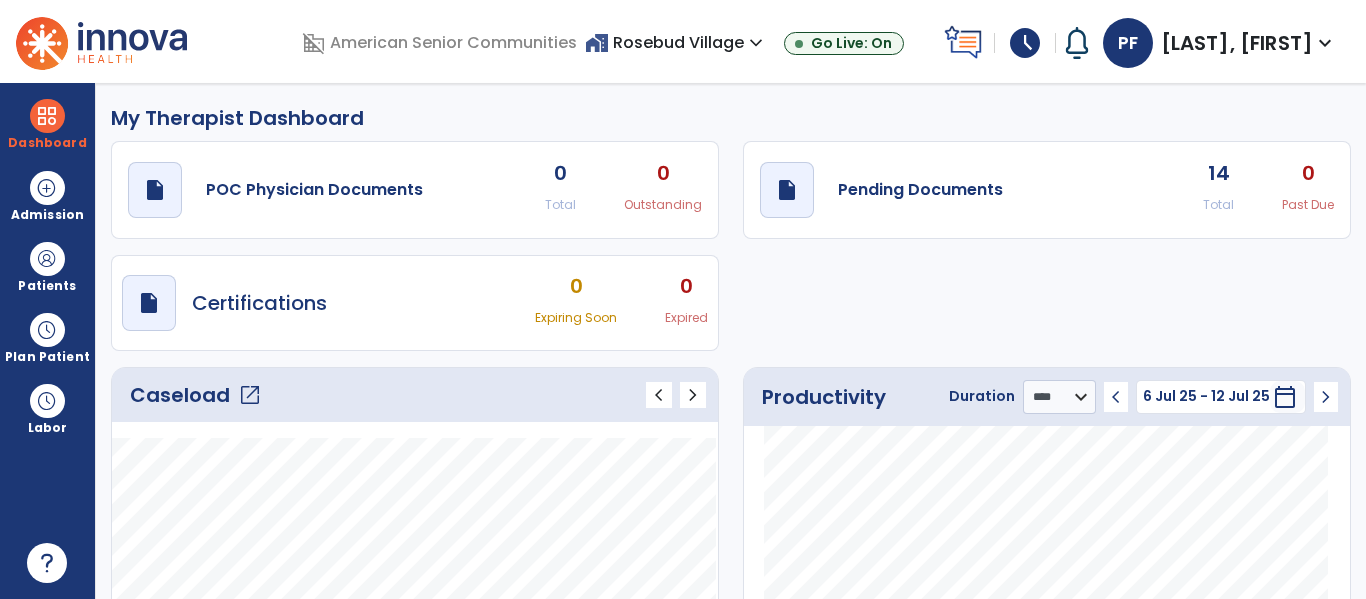 click on "open_in_new" 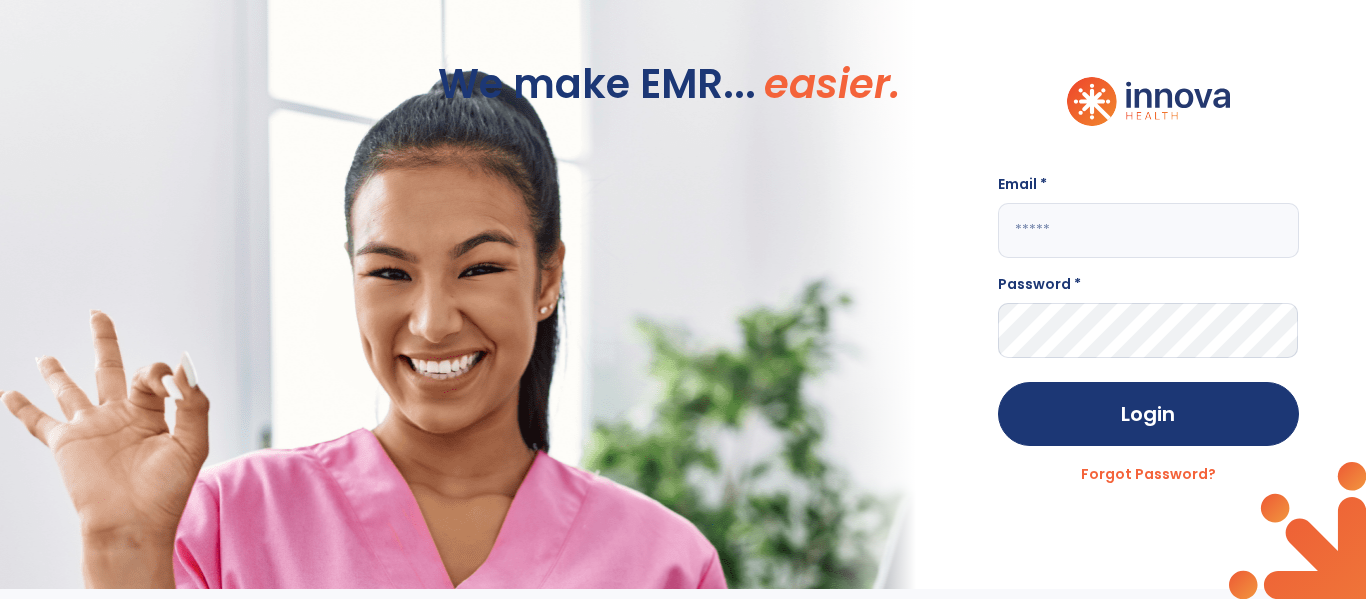 click on "We make EMR... easier." 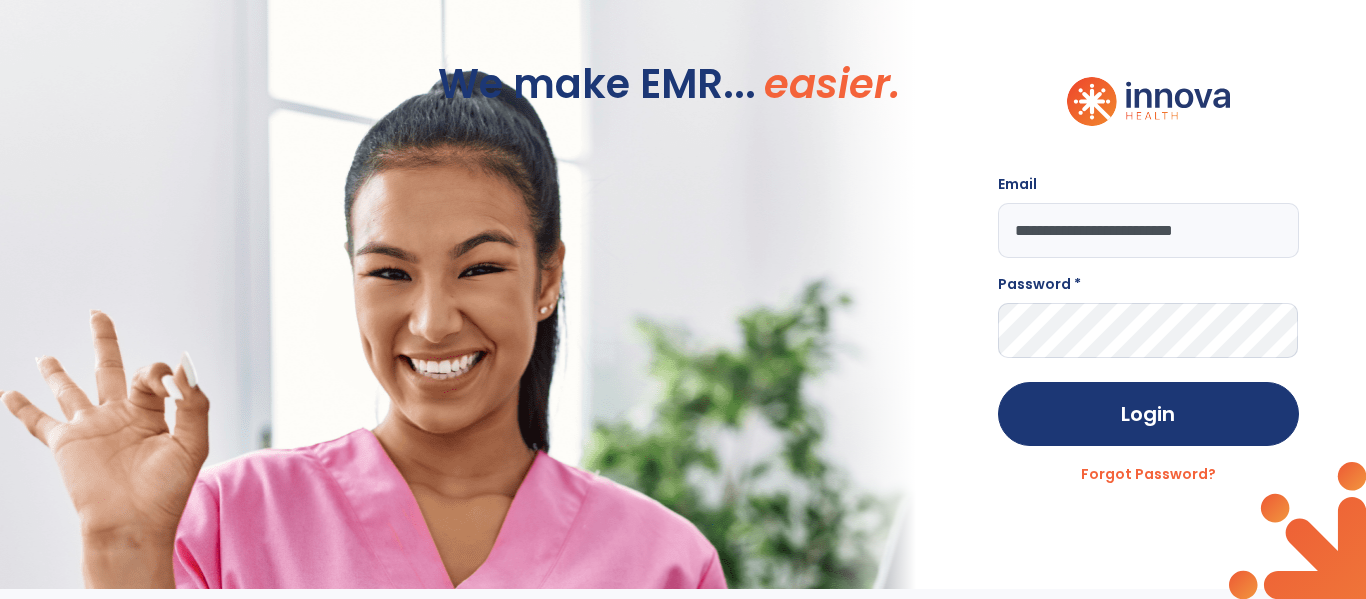 type on "**********" 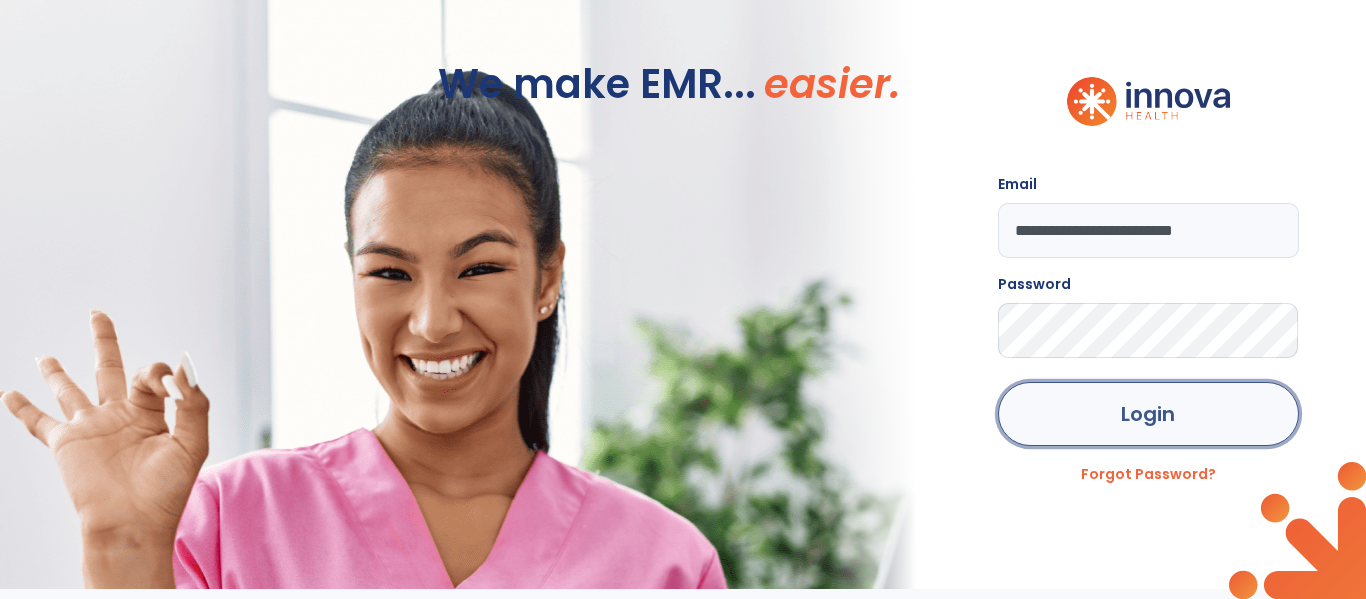 click on "Login" 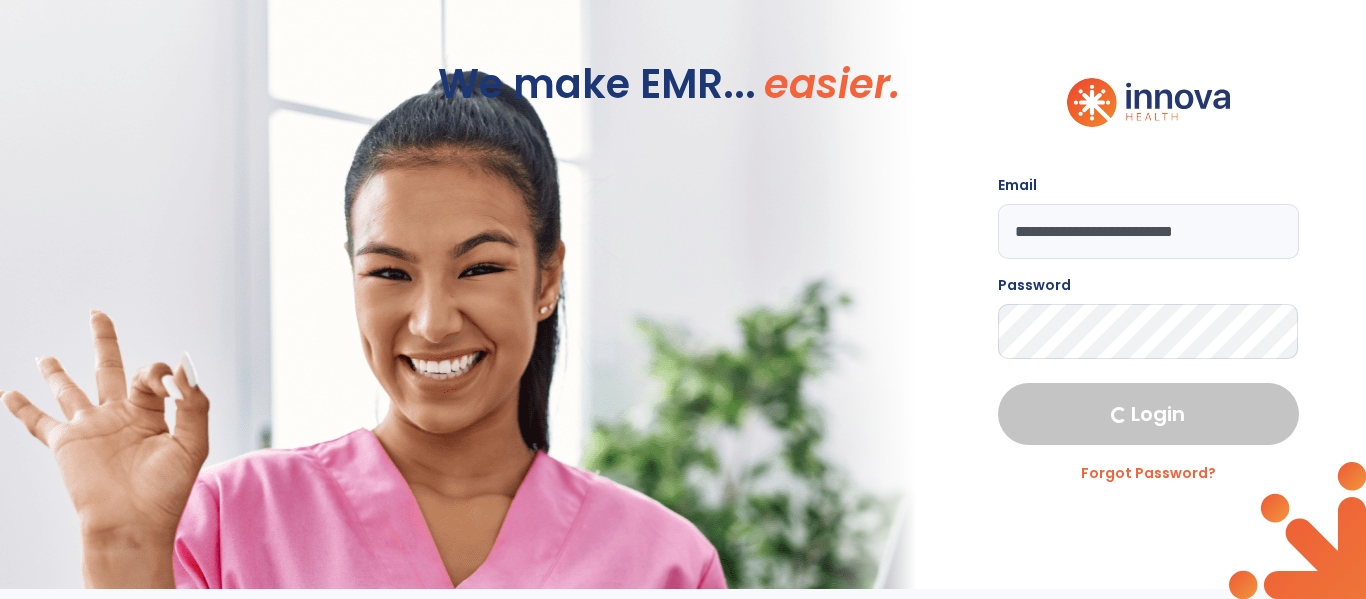 select on "****" 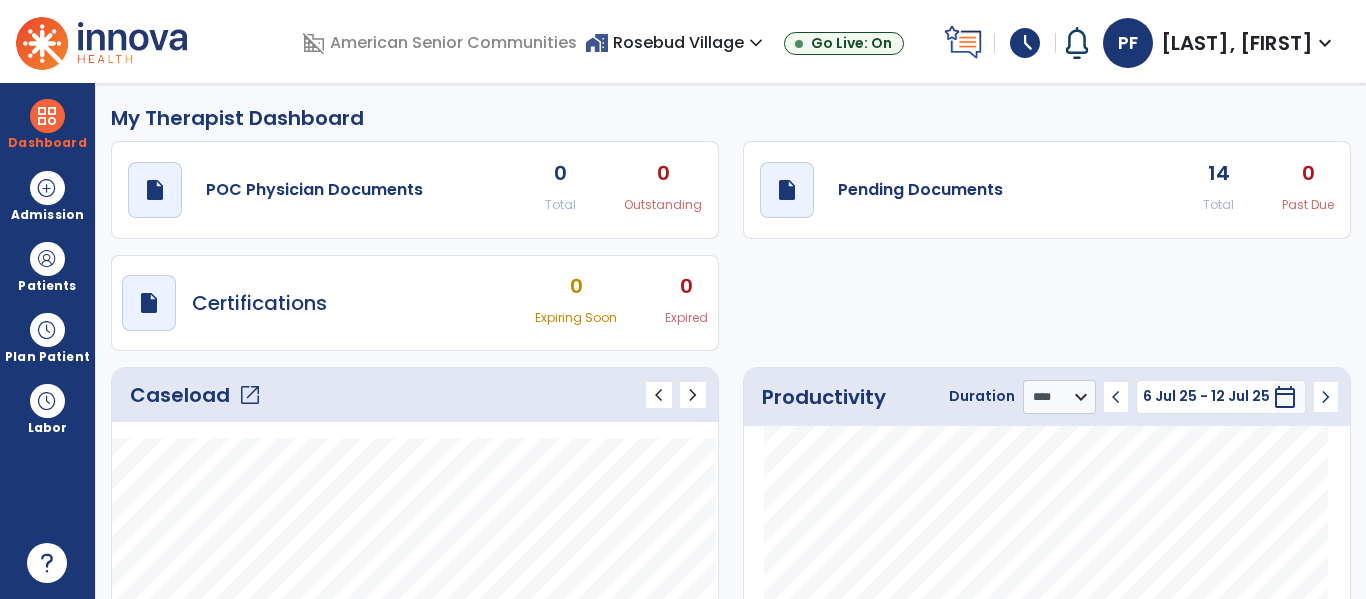 click on "open_in_new" 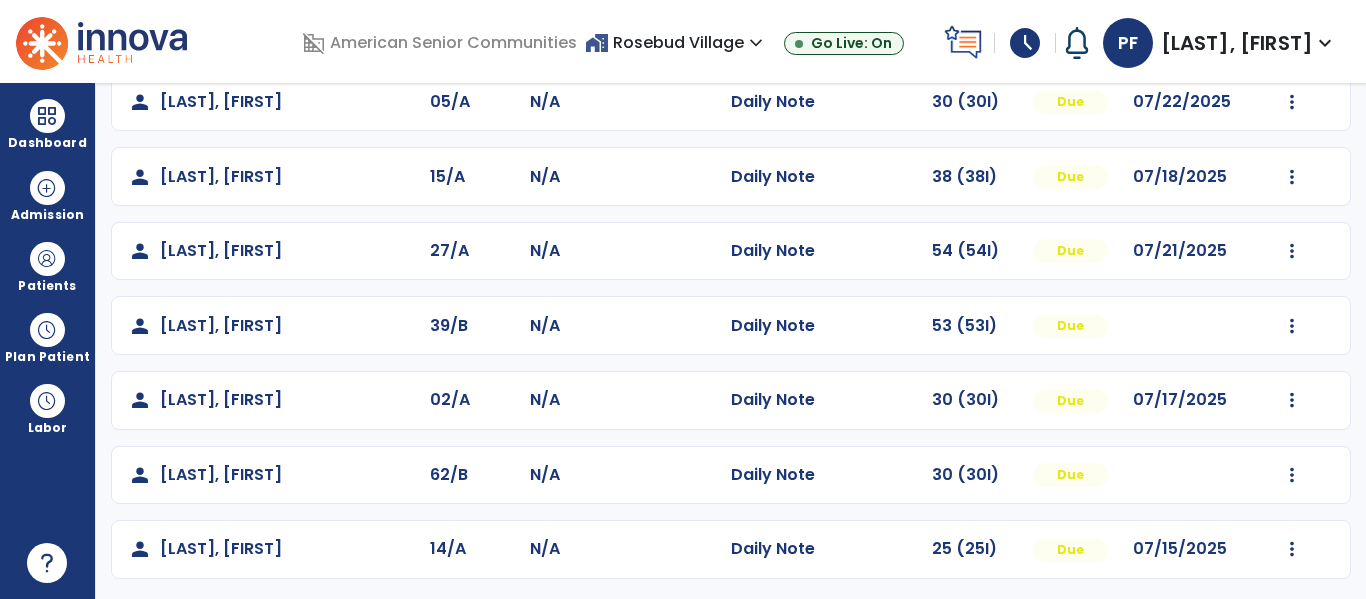 scroll, scrollTop: 710, scrollLeft: 0, axis: vertical 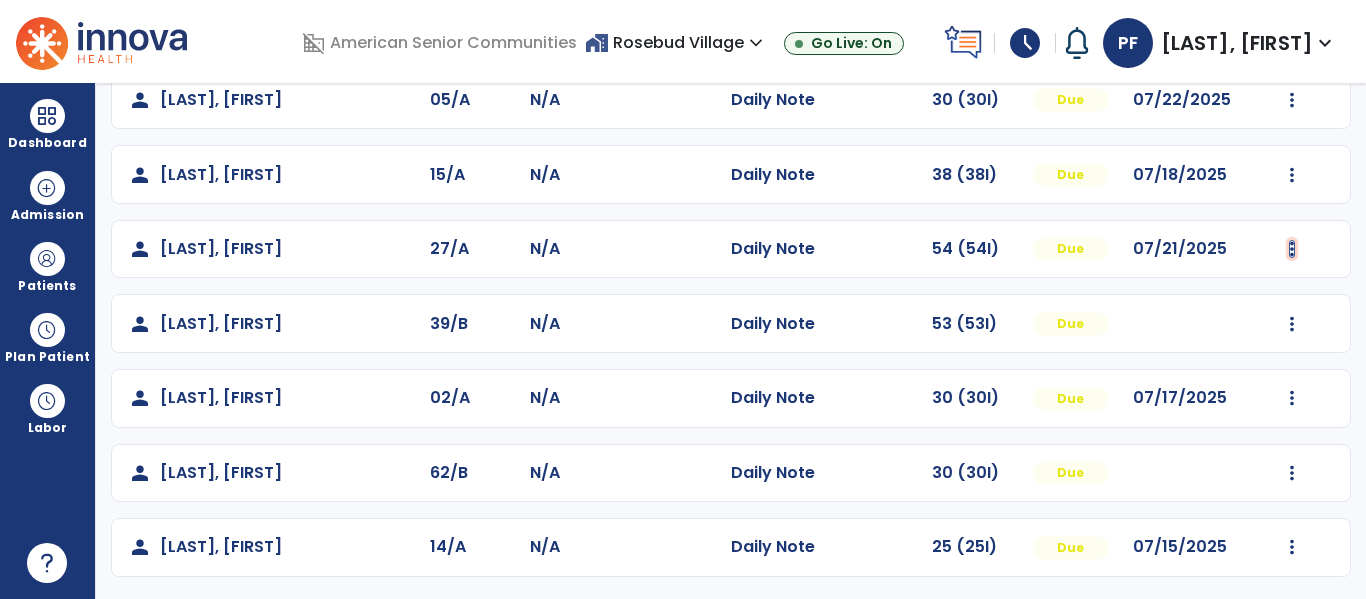 click at bounding box center [1292, -422] 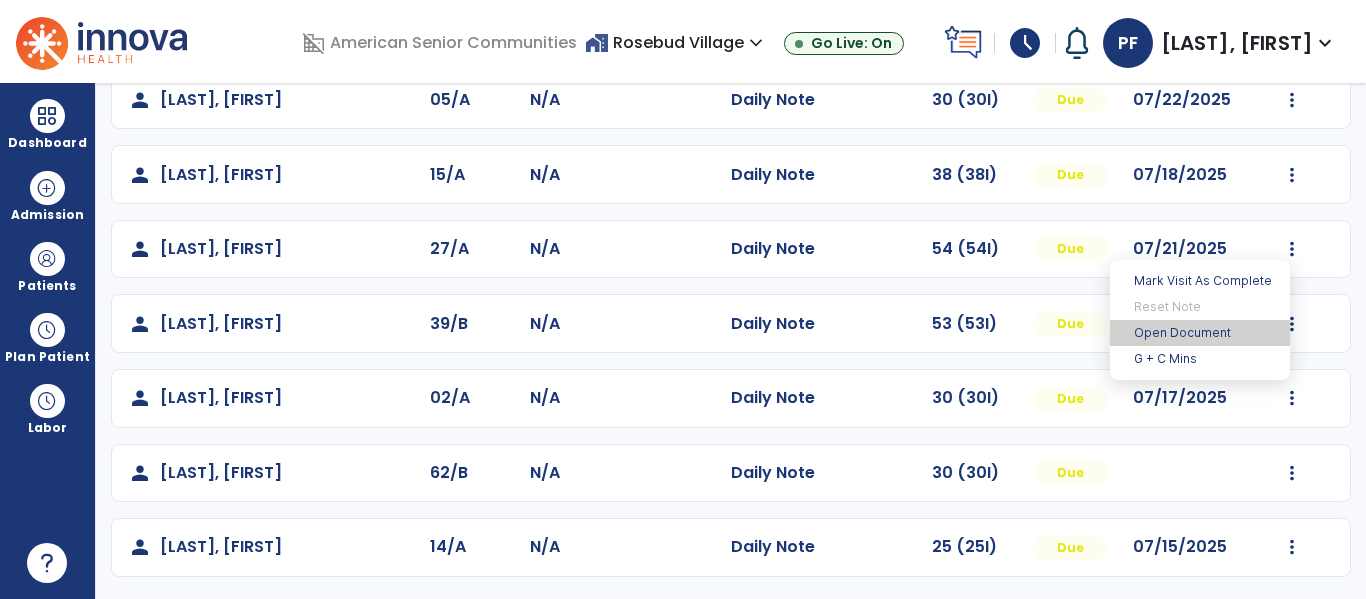 click on "Open Document" at bounding box center (1200, 333) 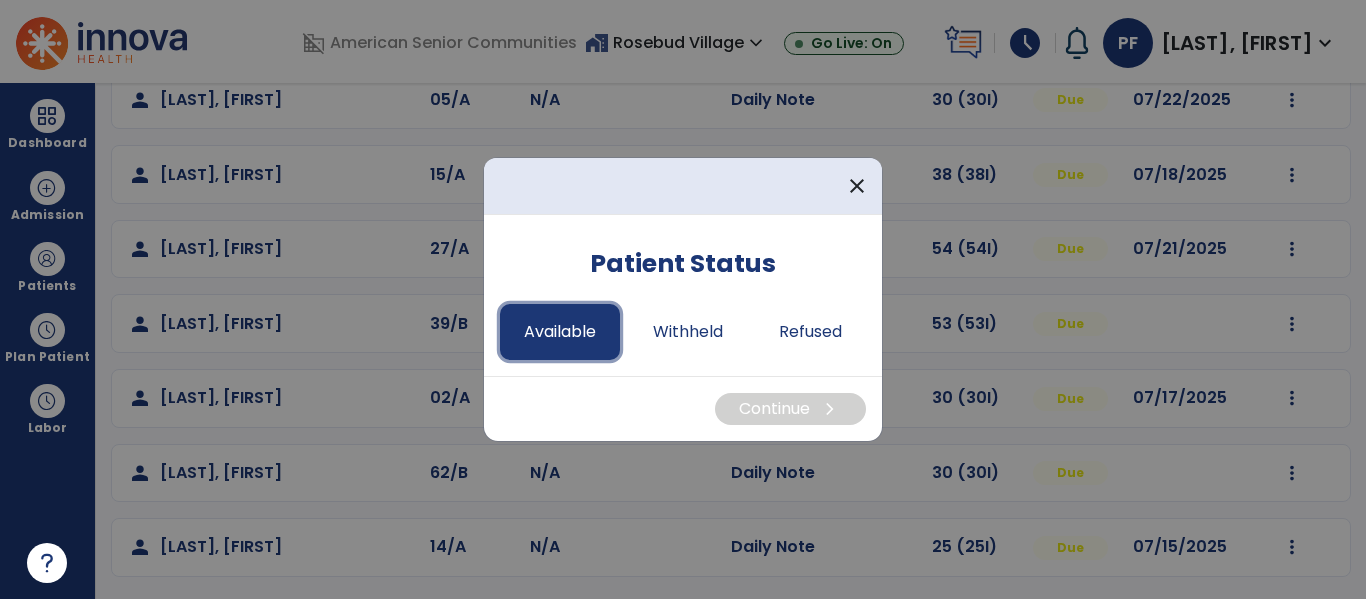 click on "Available" at bounding box center [560, 332] 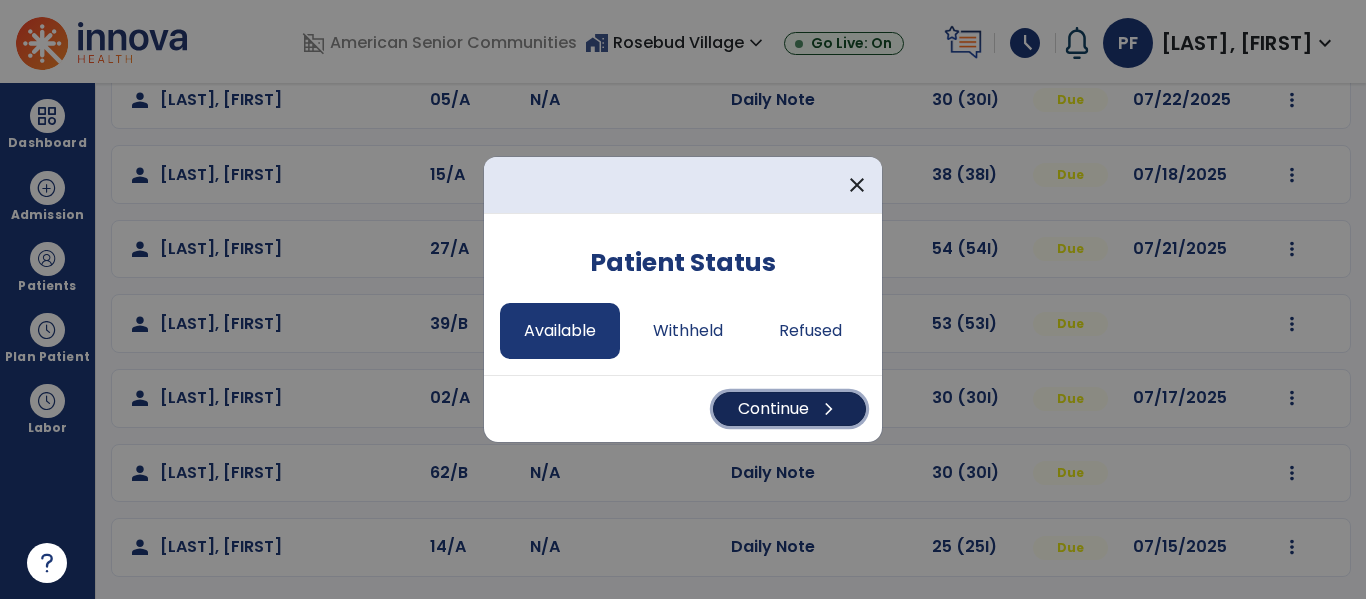 click on "chevron_right" at bounding box center (829, 409) 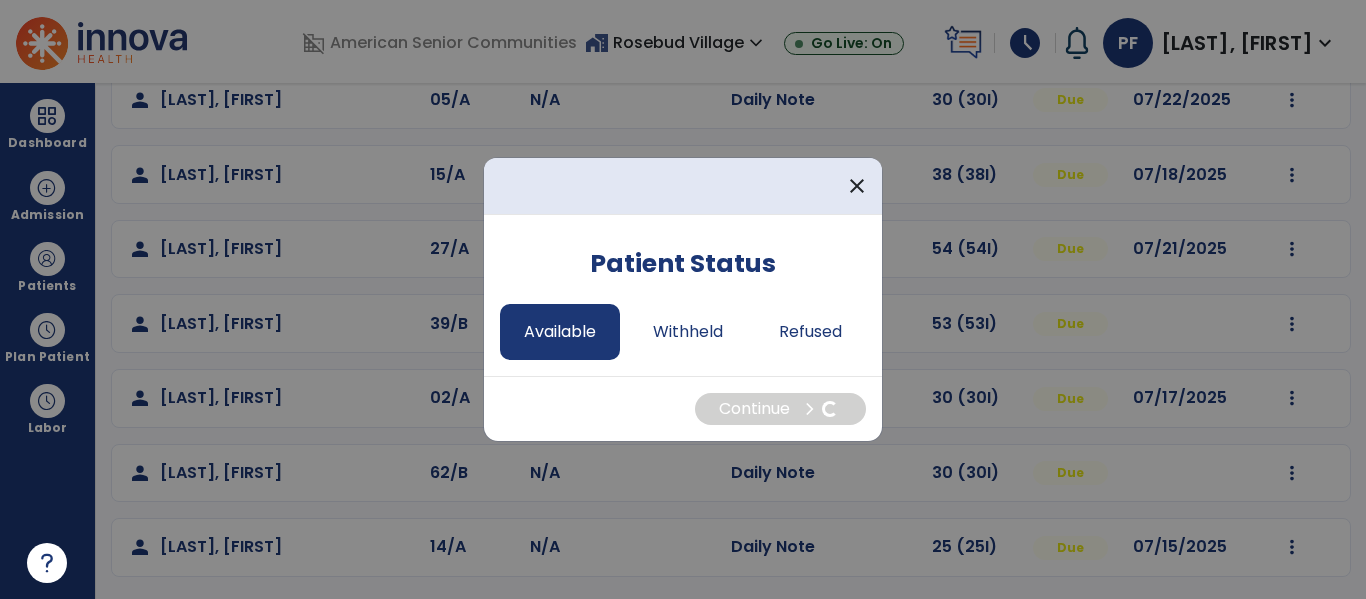 select on "*" 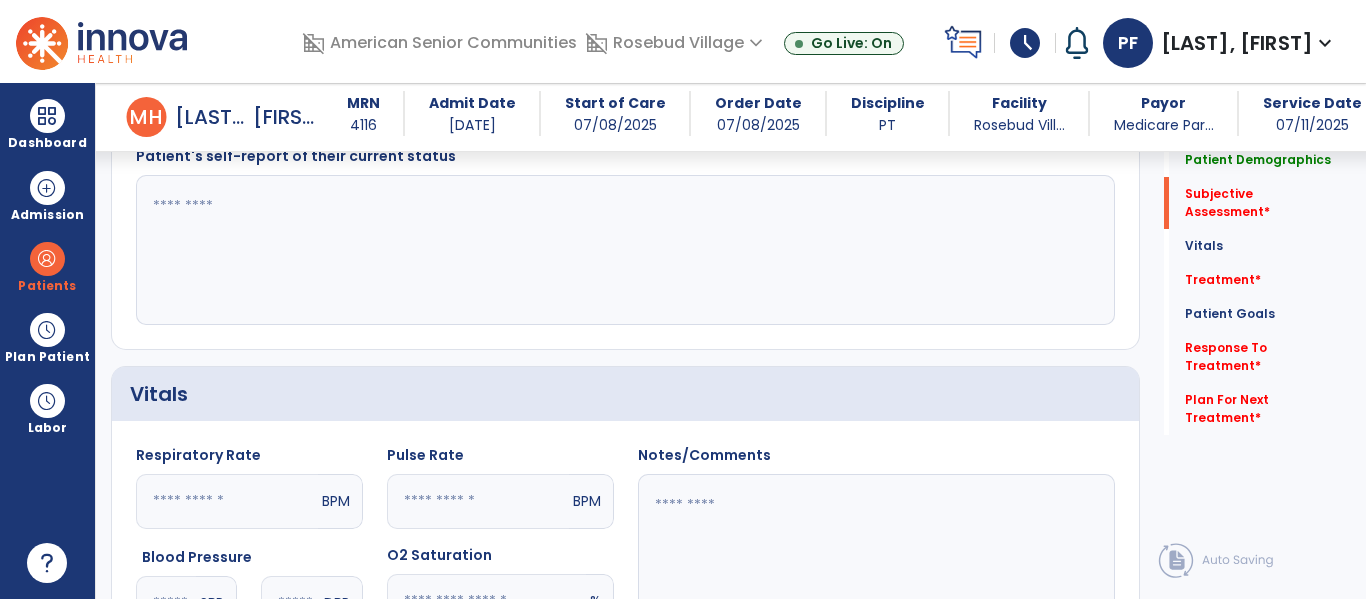 scroll, scrollTop: 569, scrollLeft: 0, axis: vertical 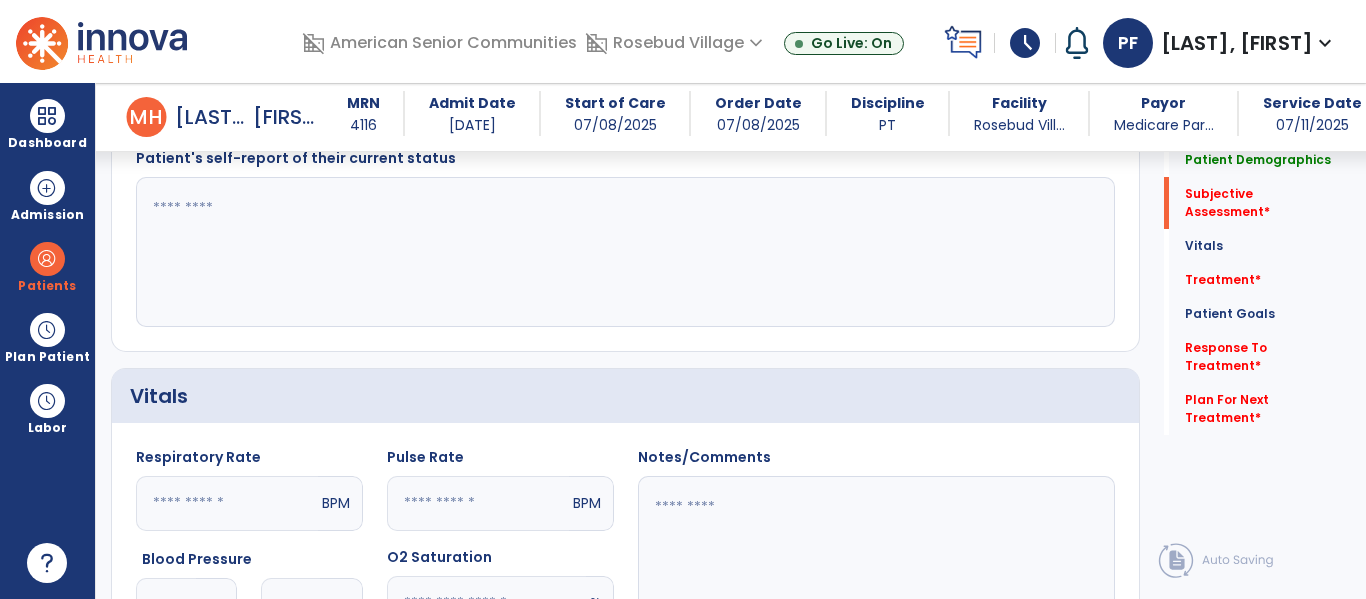 click 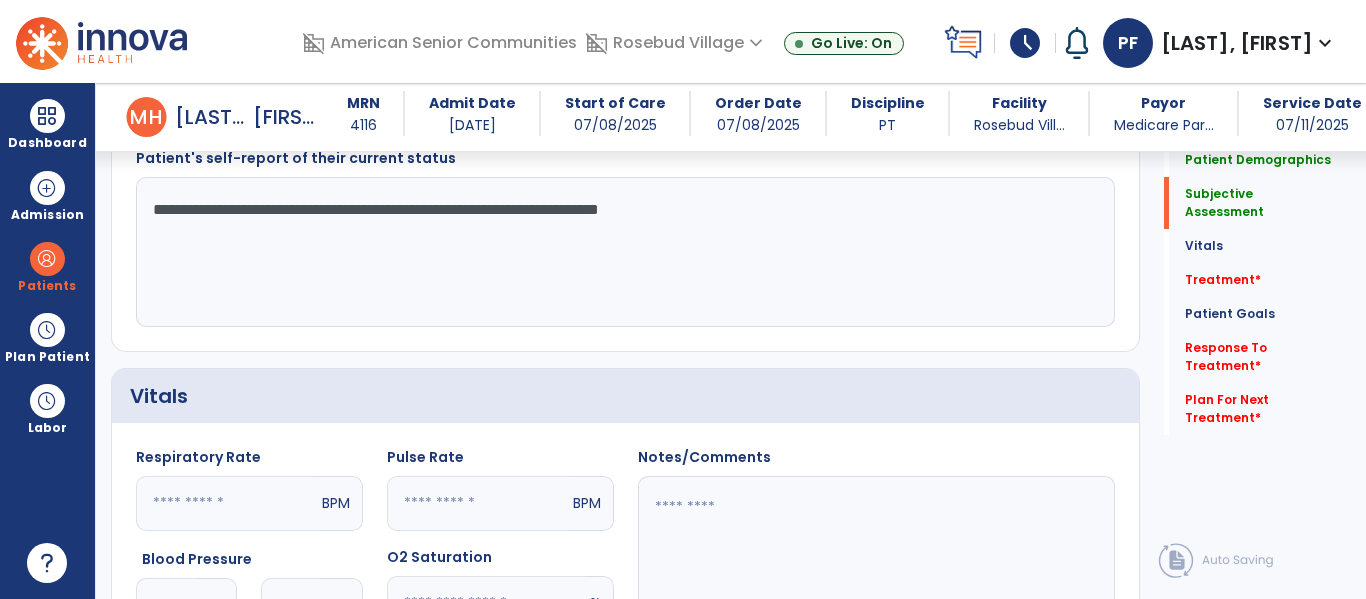 click on "**********" 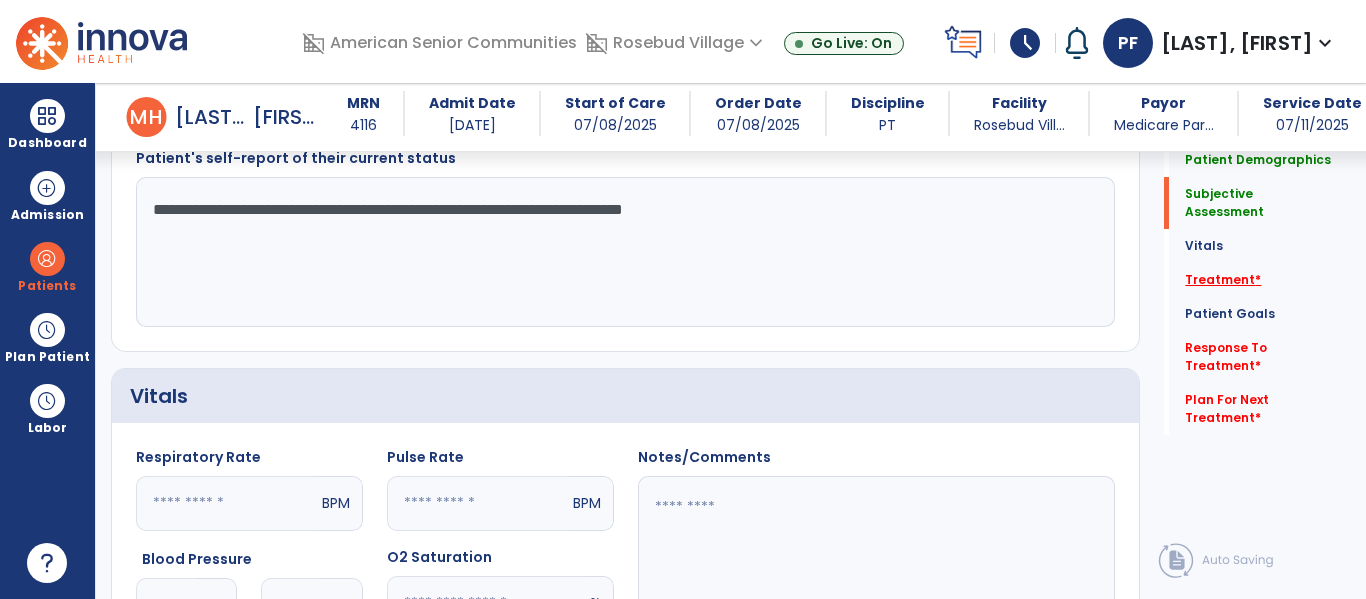 type on "**********" 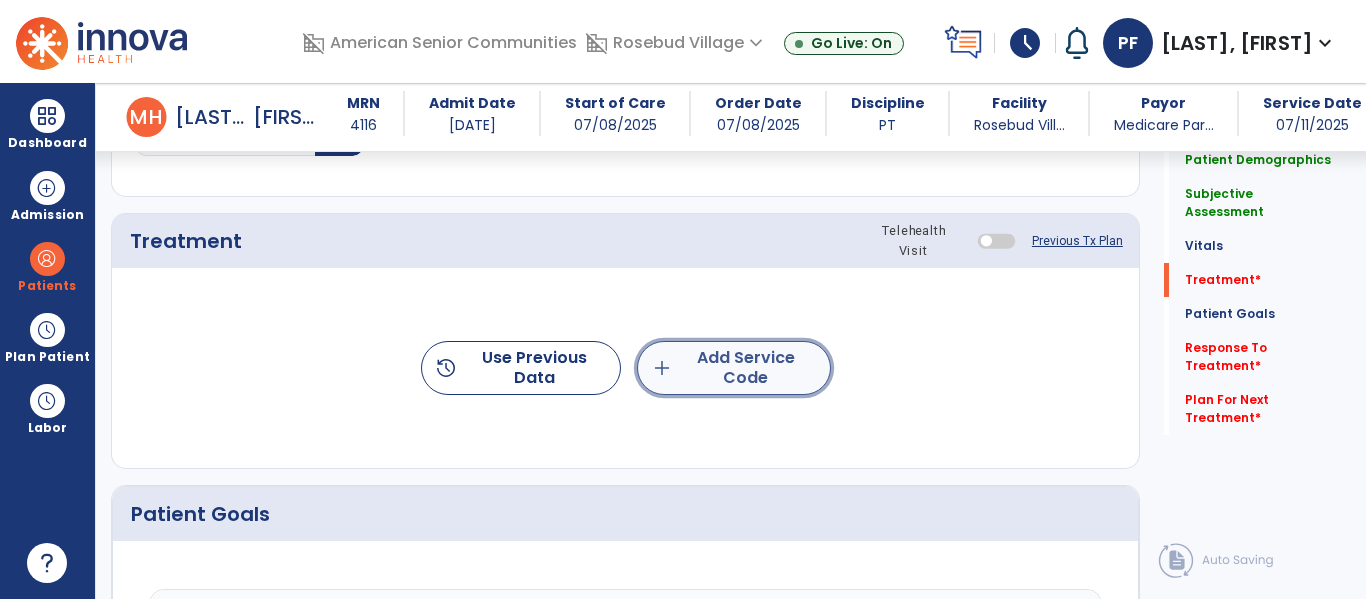 click on "add  Add Service Code" 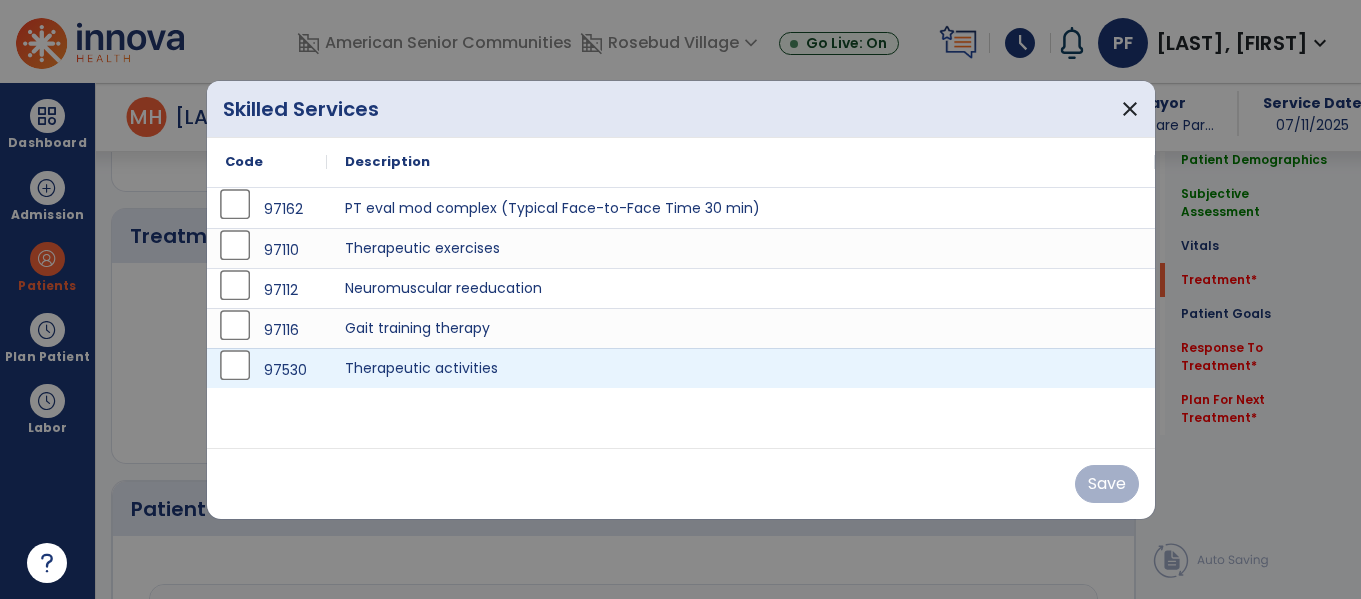 scroll, scrollTop: 1146, scrollLeft: 0, axis: vertical 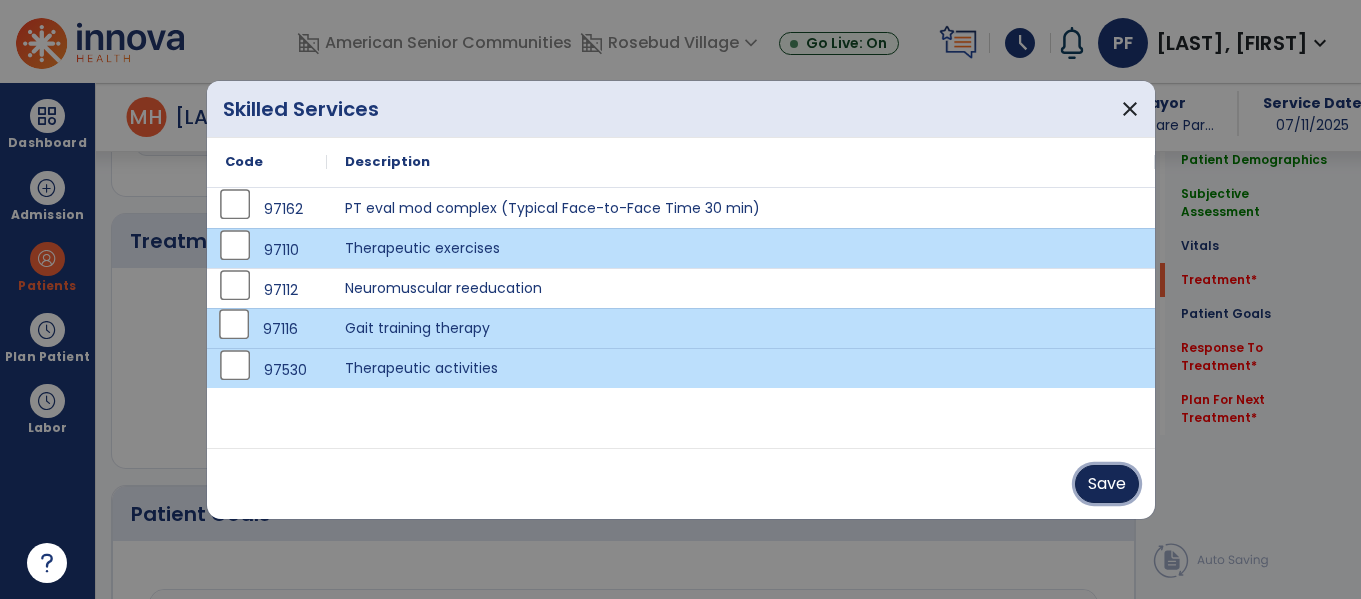 click on "Save" at bounding box center (1107, 484) 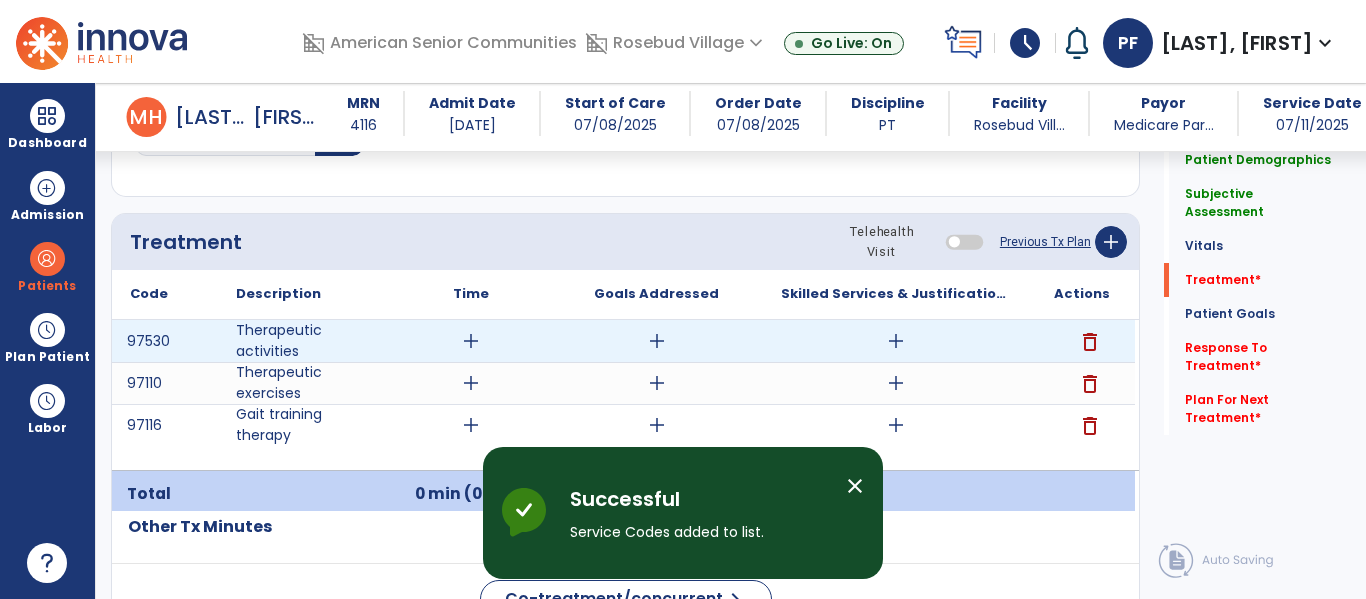 click on "add" at bounding box center (471, 341) 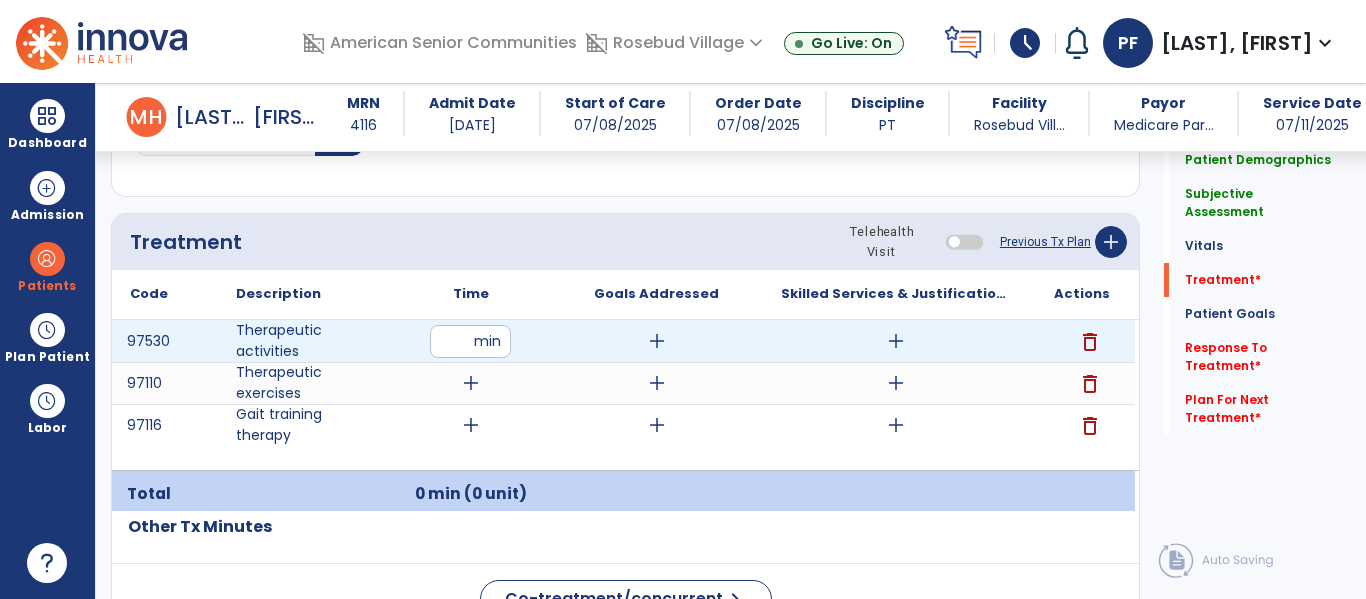 type on "**" 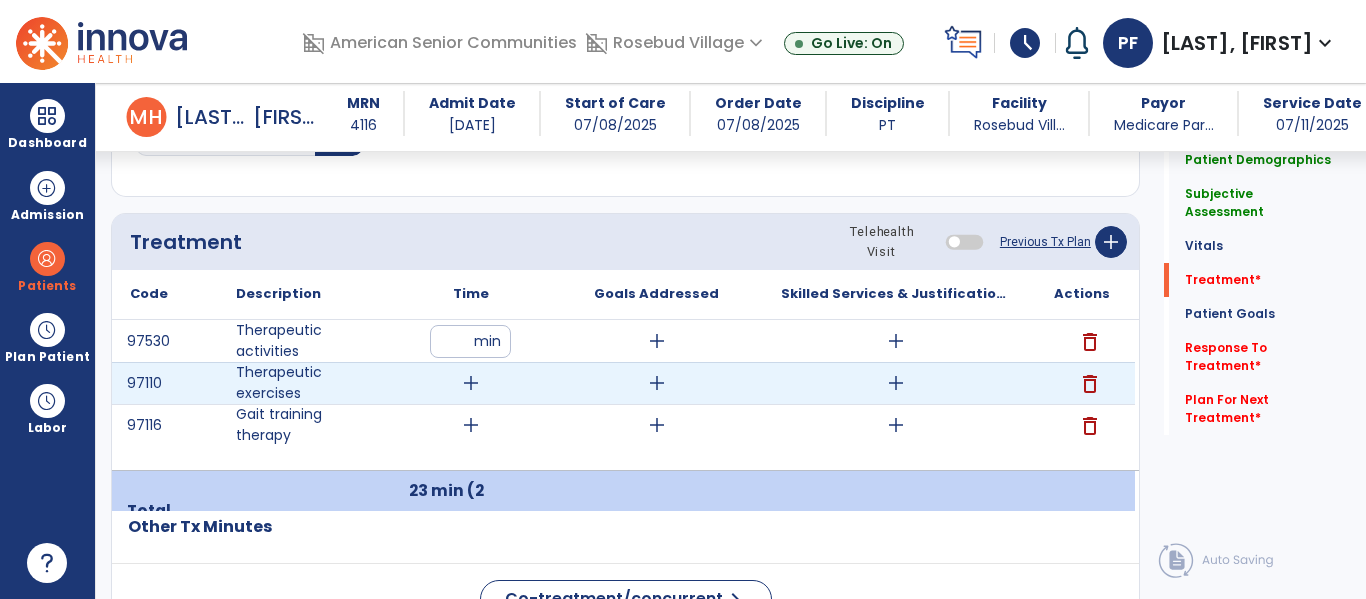click on "delete" at bounding box center [1090, 384] 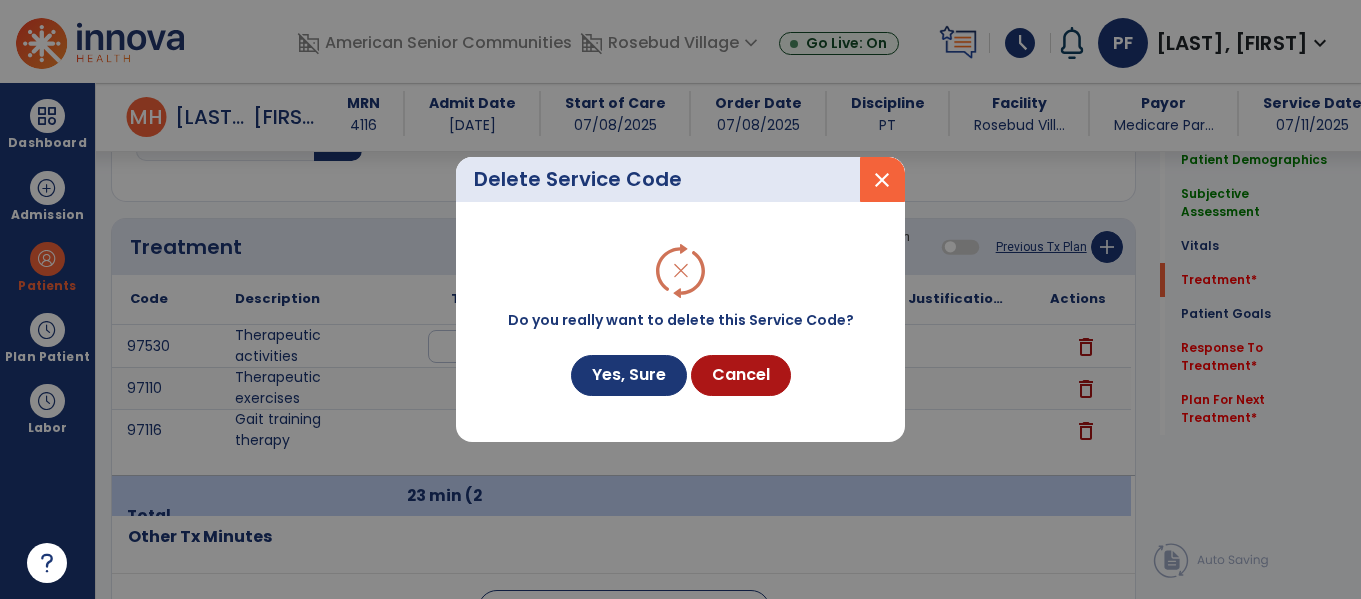 scroll, scrollTop: 1146, scrollLeft: 0, axis: vertical 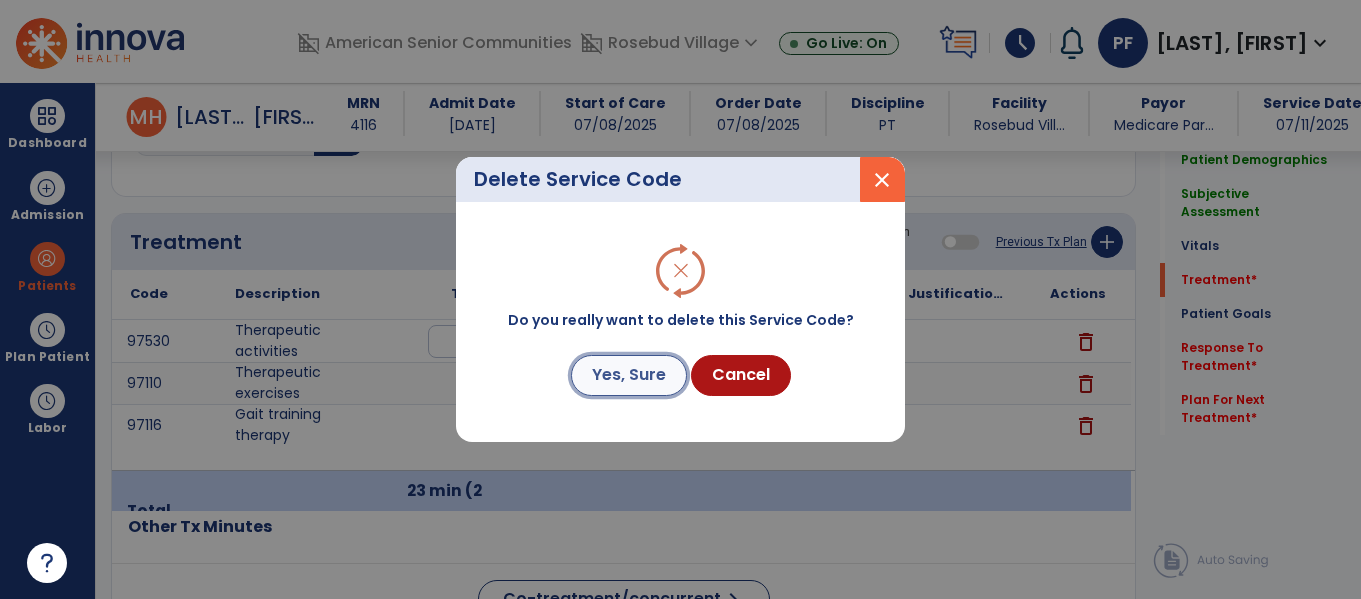 click on "Yes, Sure" at bounding box center (629, 375) 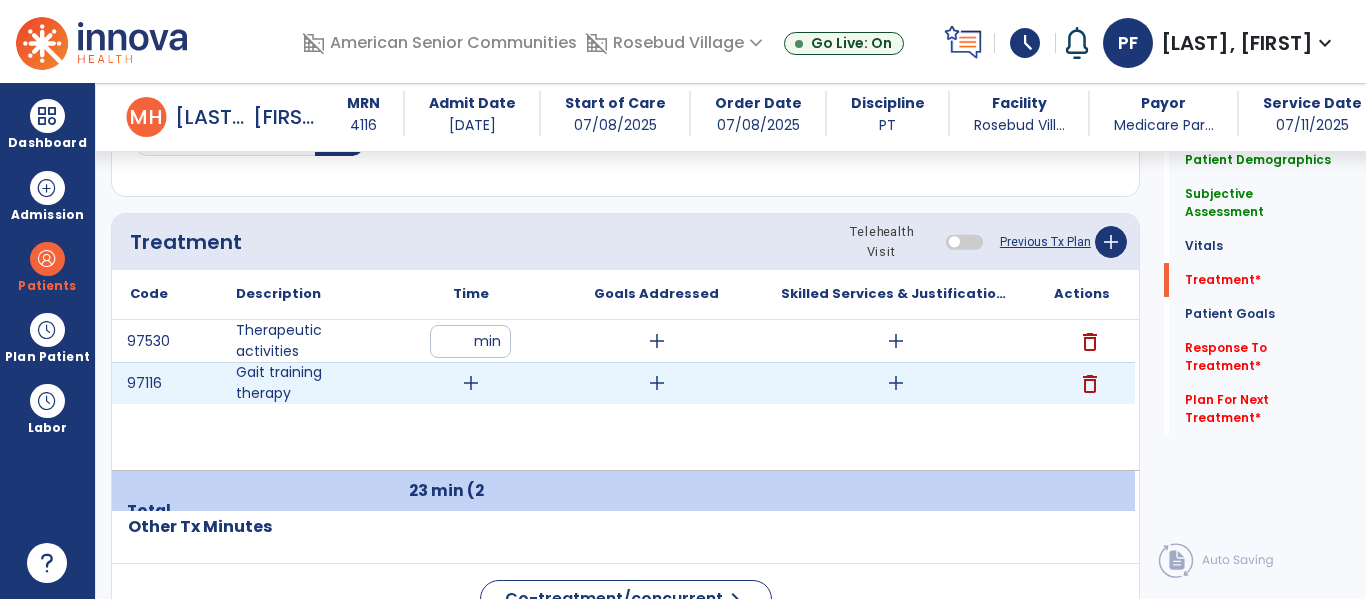 click on "add" at bounding box center (471, 383) 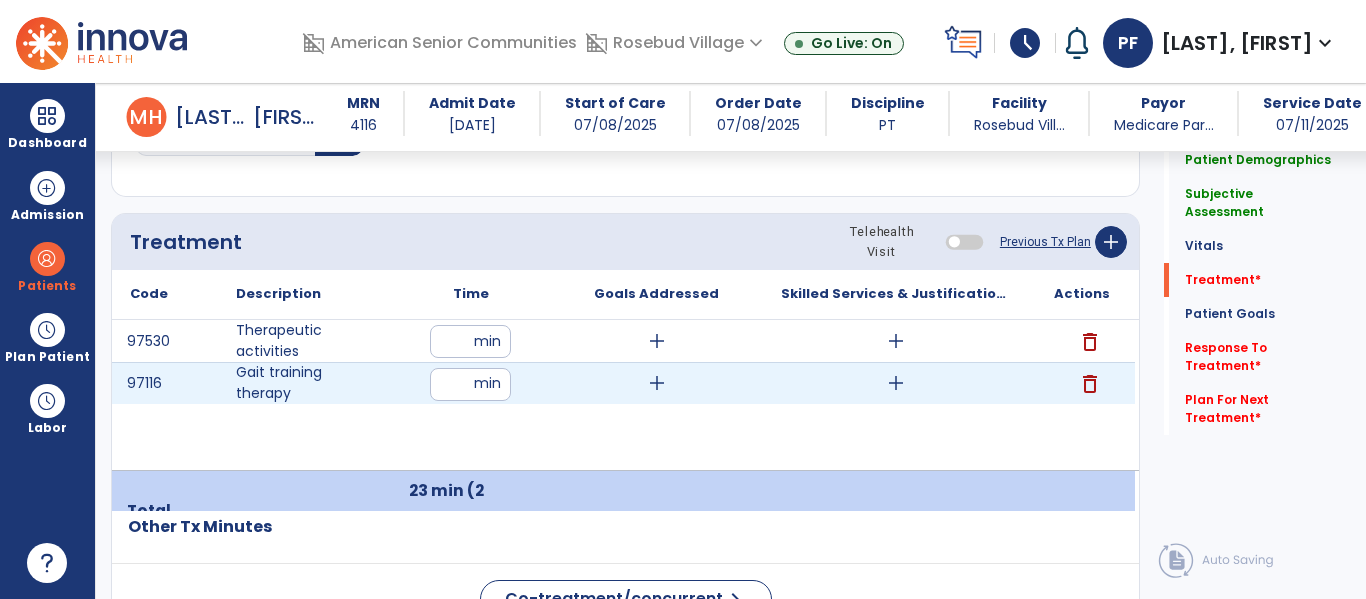 type on "**" 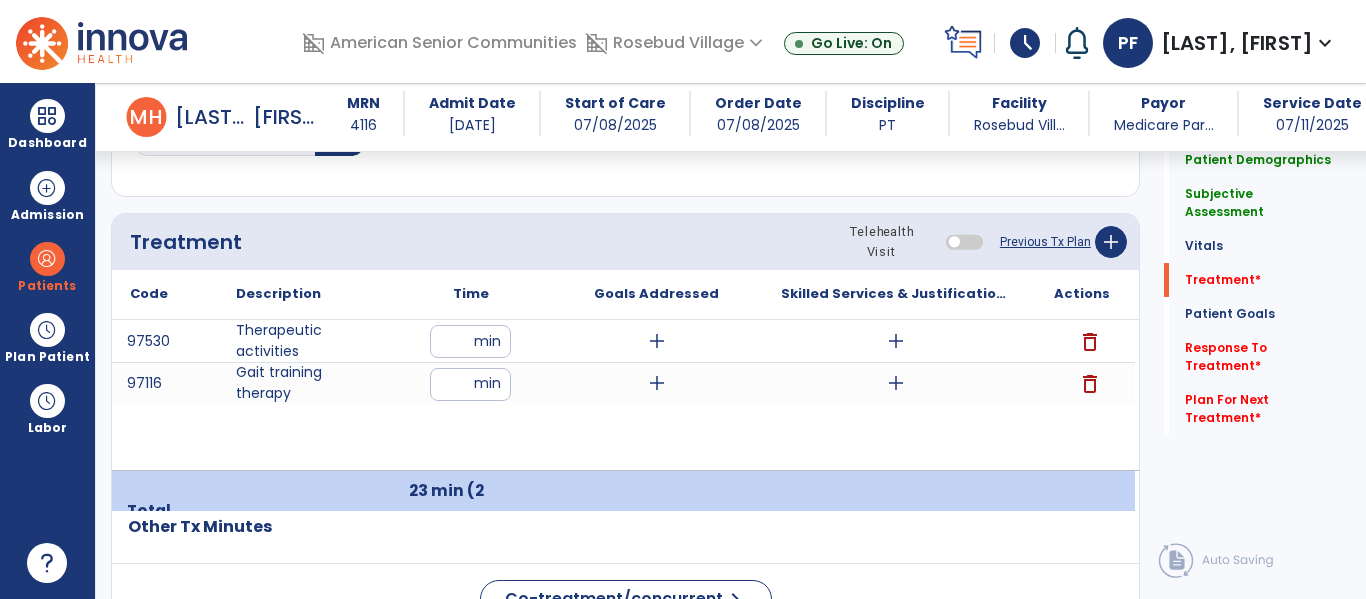 click on "97530  Therapeutic activities  ** min add add delete 97116  Gait training therapy  ** min add add delete" at bounding box center [623, 395] 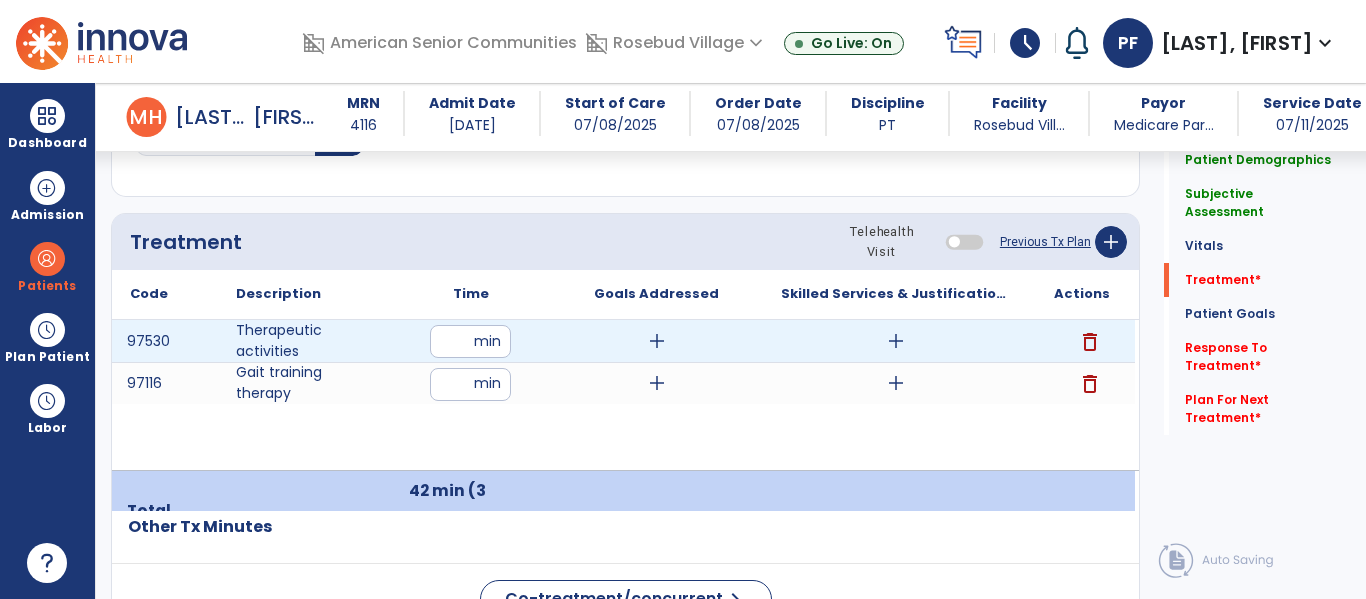 click on "add" at bounding box center [896, 341] 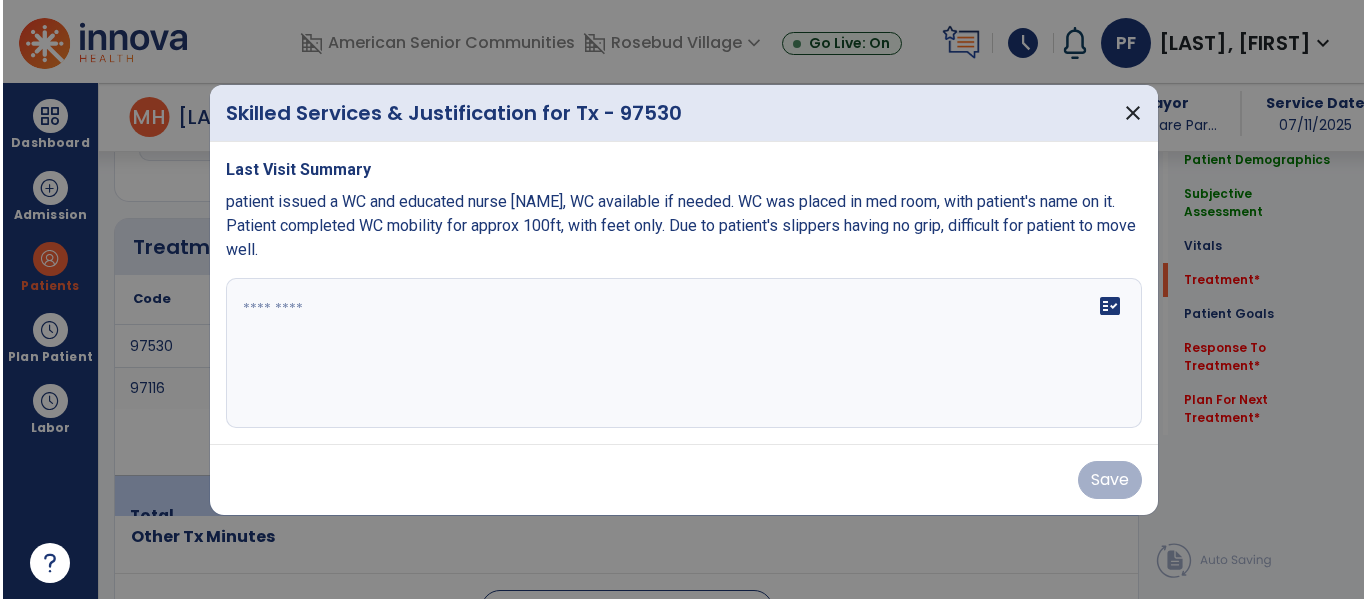 scroll, scrollTop: 1146, scrollLeft: 0, axis: vertical 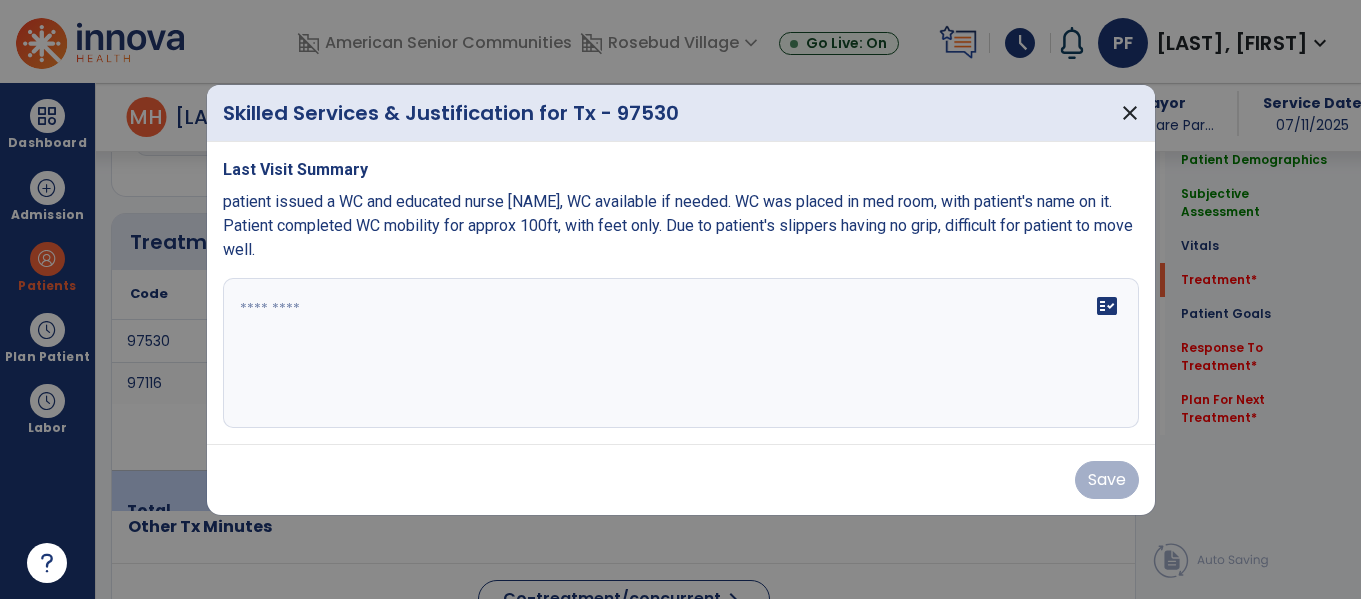 click at bounding box center (681, 353) 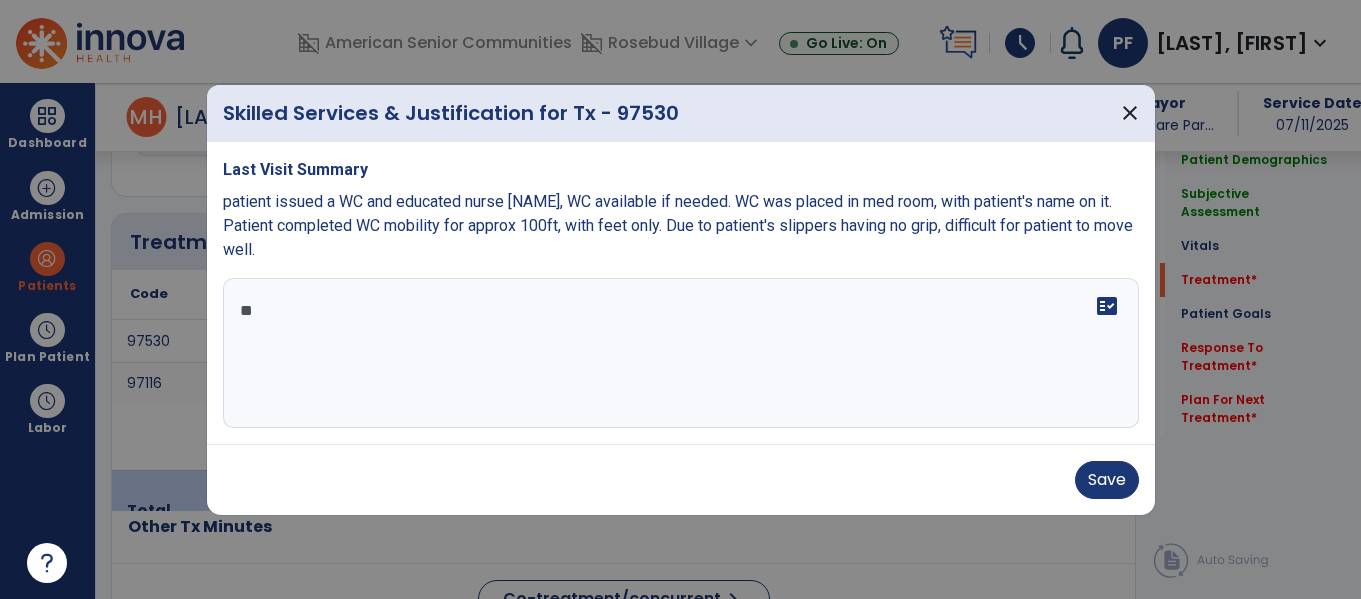type on "*" 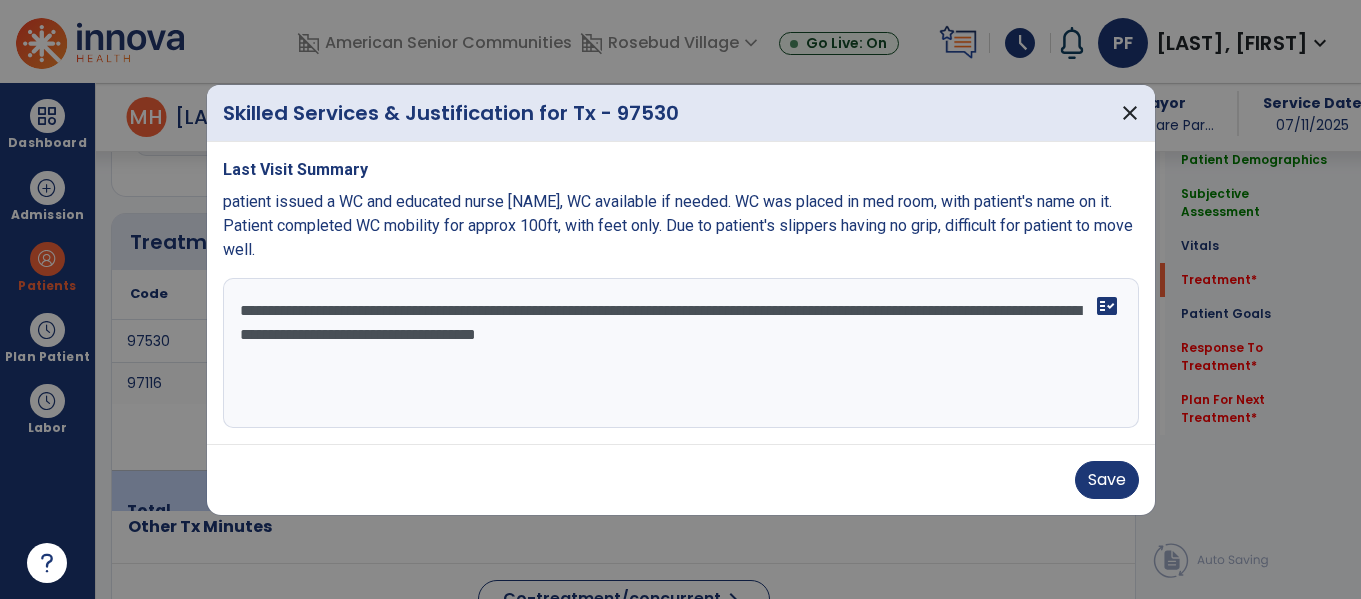 type on "**********" 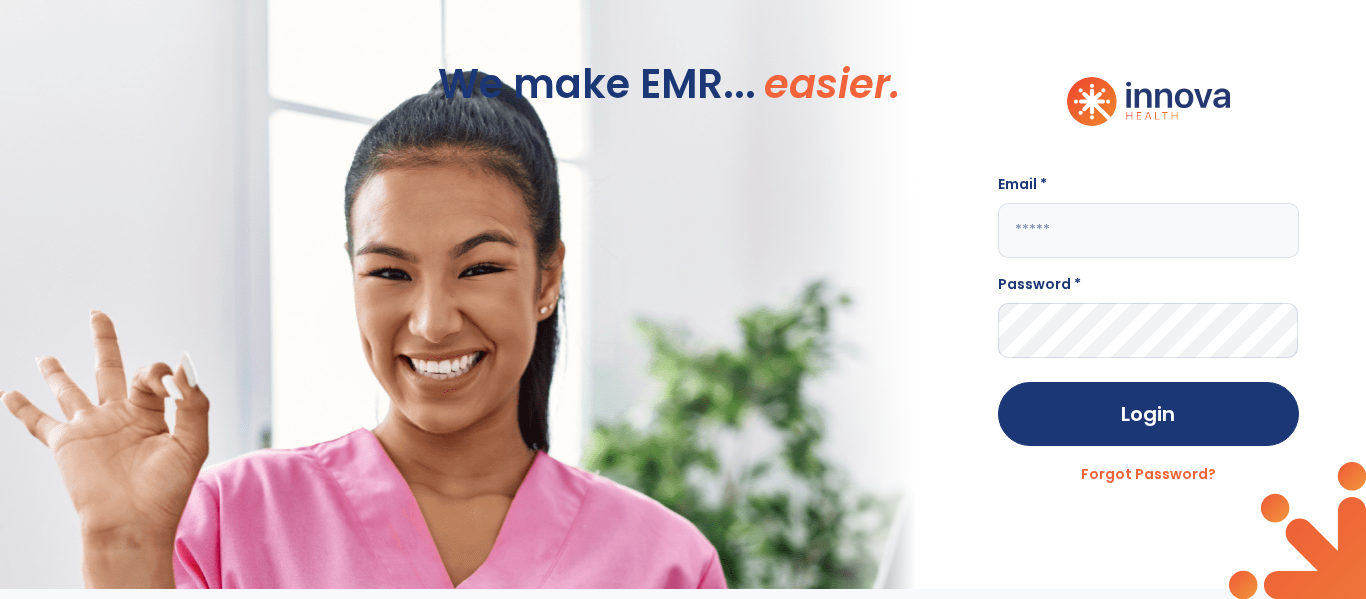 scroll, scrollTop: 0, scrollLeft: 0, axis: both 